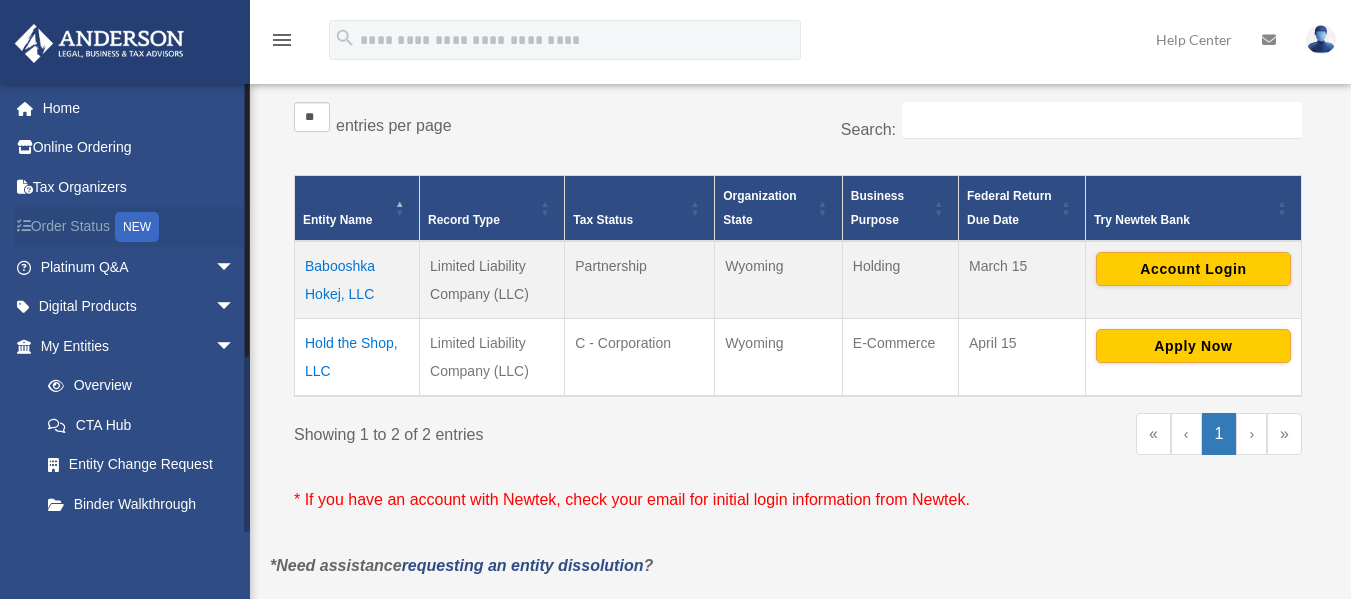 scroll, scrollTop: 360, scrollLeft: 0, axis: vertical 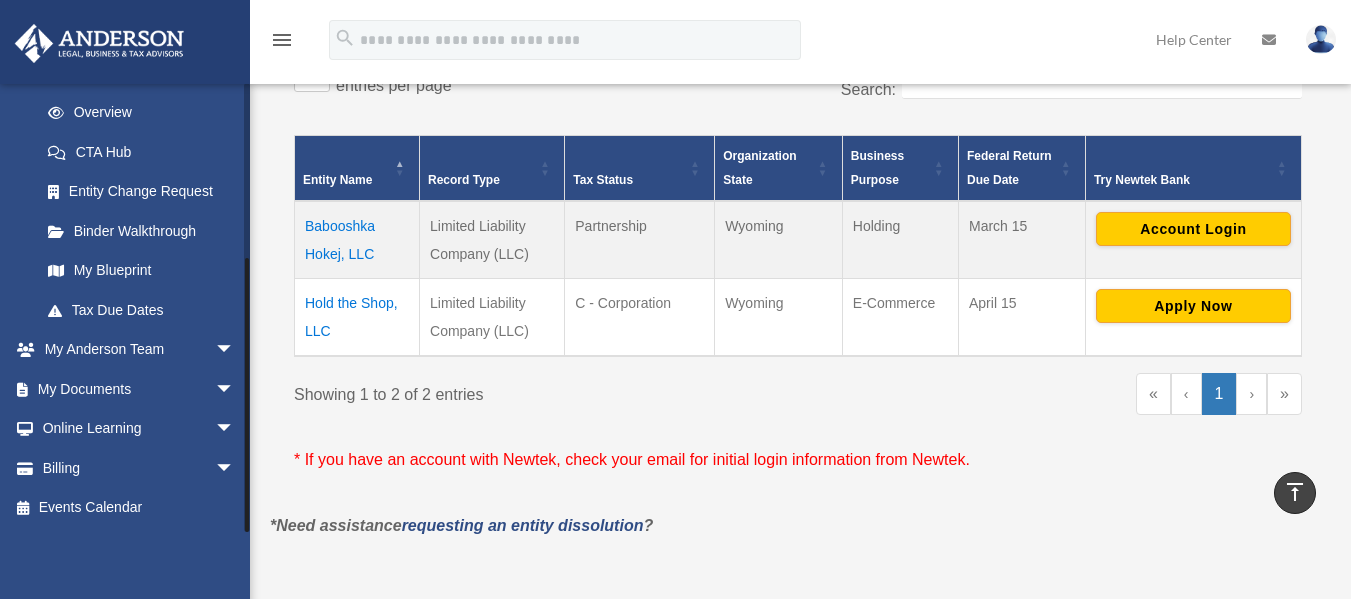 drag, startPoint x: 247, startPoint y: 266, endPoint x: 259, endPoint y: 450, distance: 184.39088 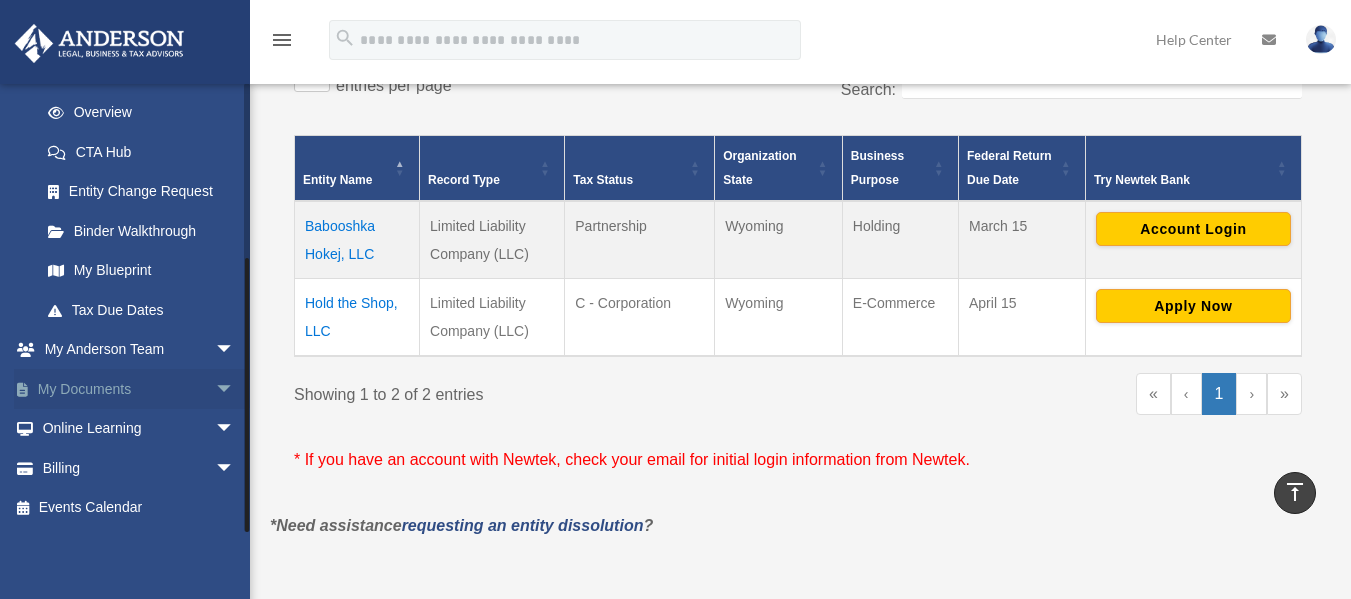 click on "arrow_drop_down" at bounding box center (235, 389) 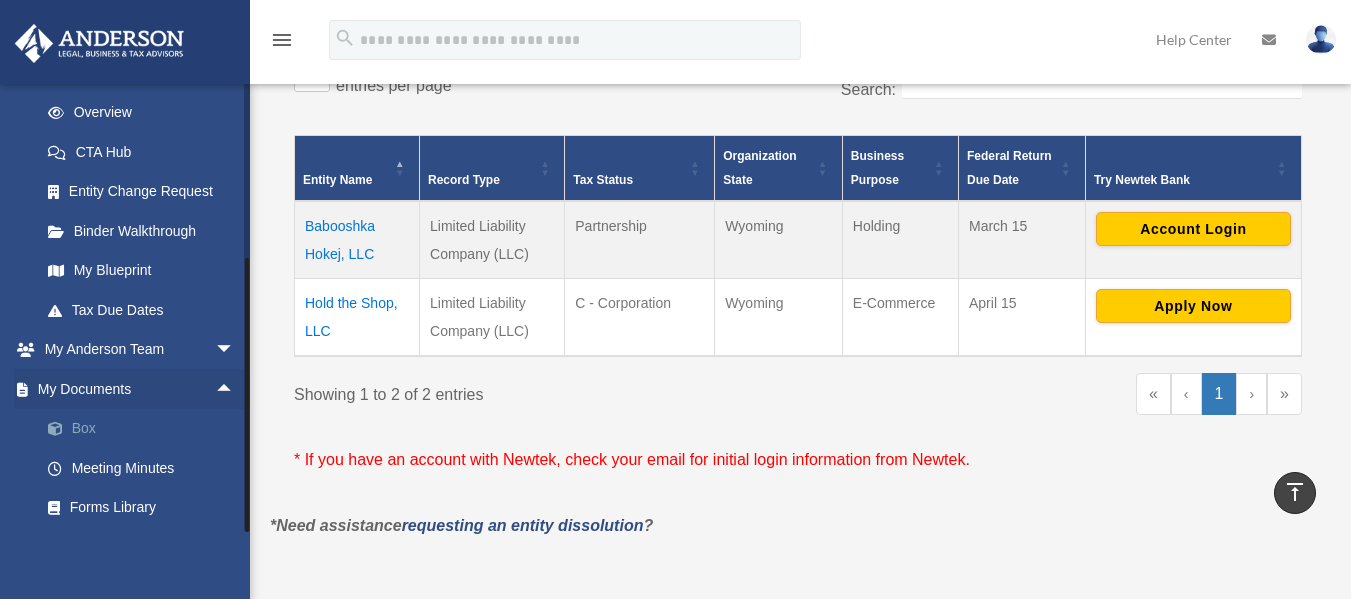 click on "Box" at bounding box center (146, 429) 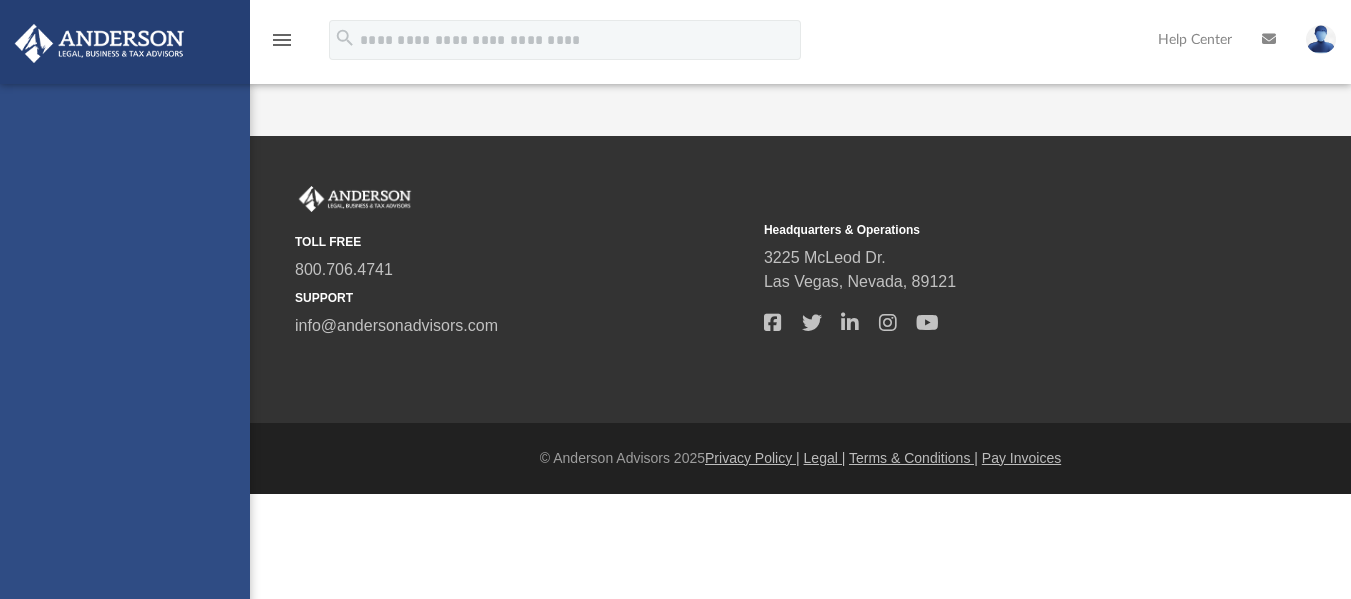 scroll, scrollTop: 0, scrollLeft: 0, axis: both 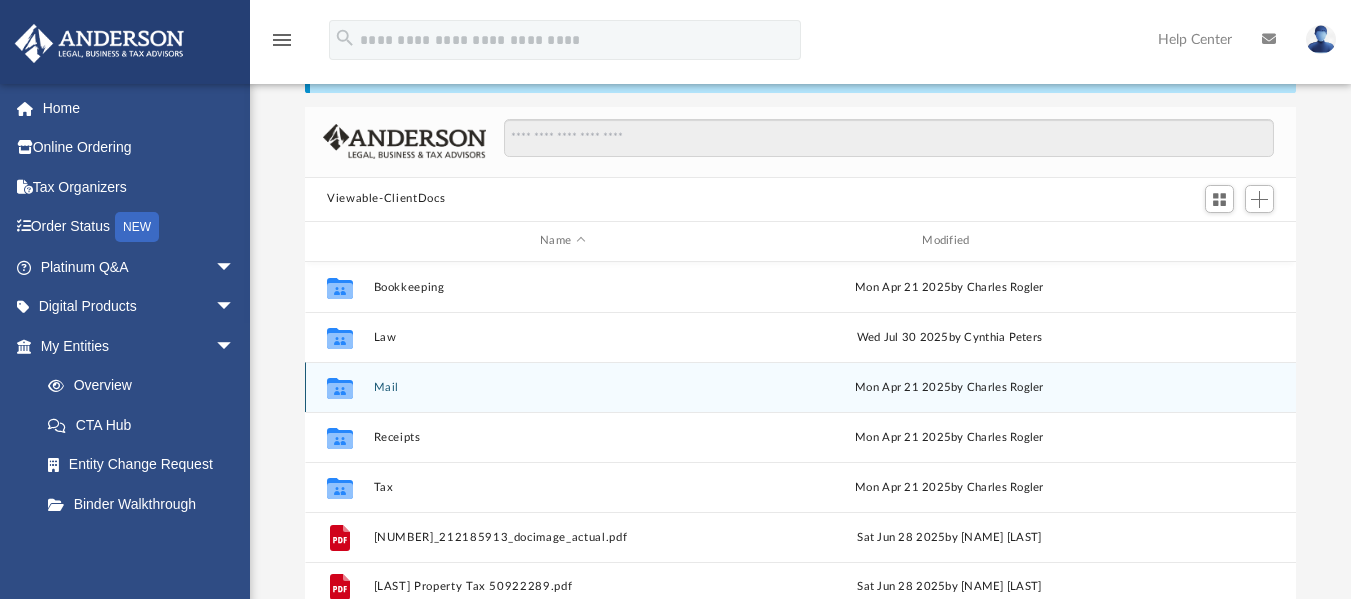 click on "Collaborated Folder Mail Mon Apr 21 2025  by Charles Rogler" at bounding box center [800, 387] 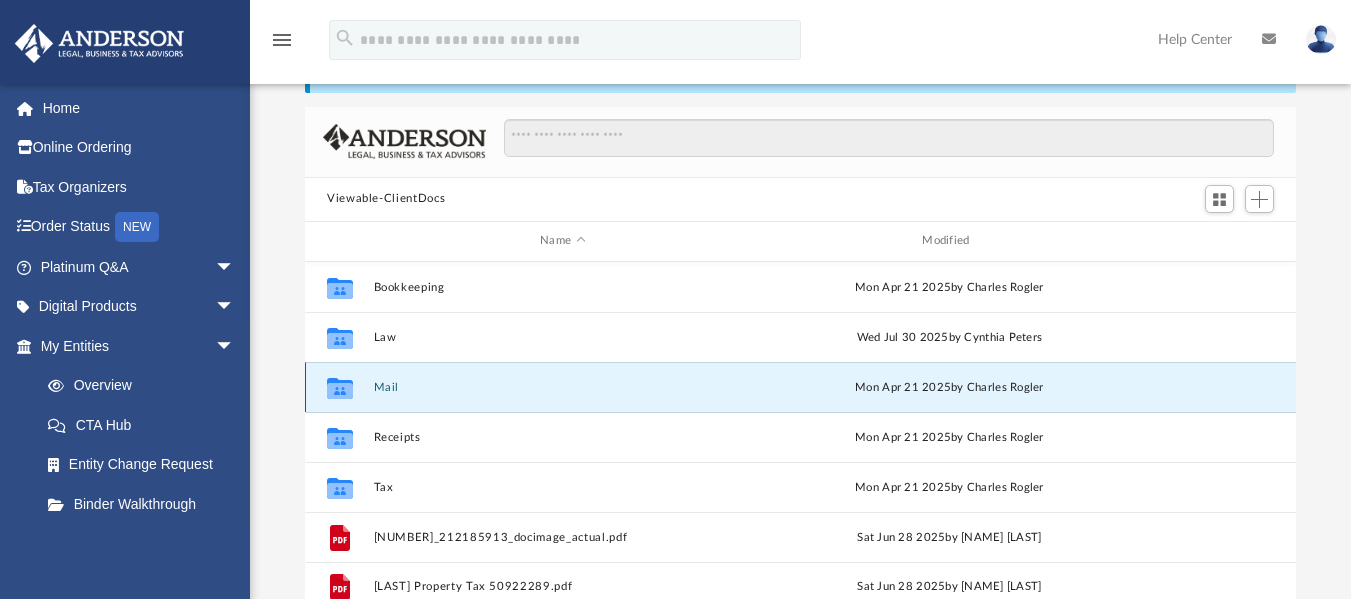 click 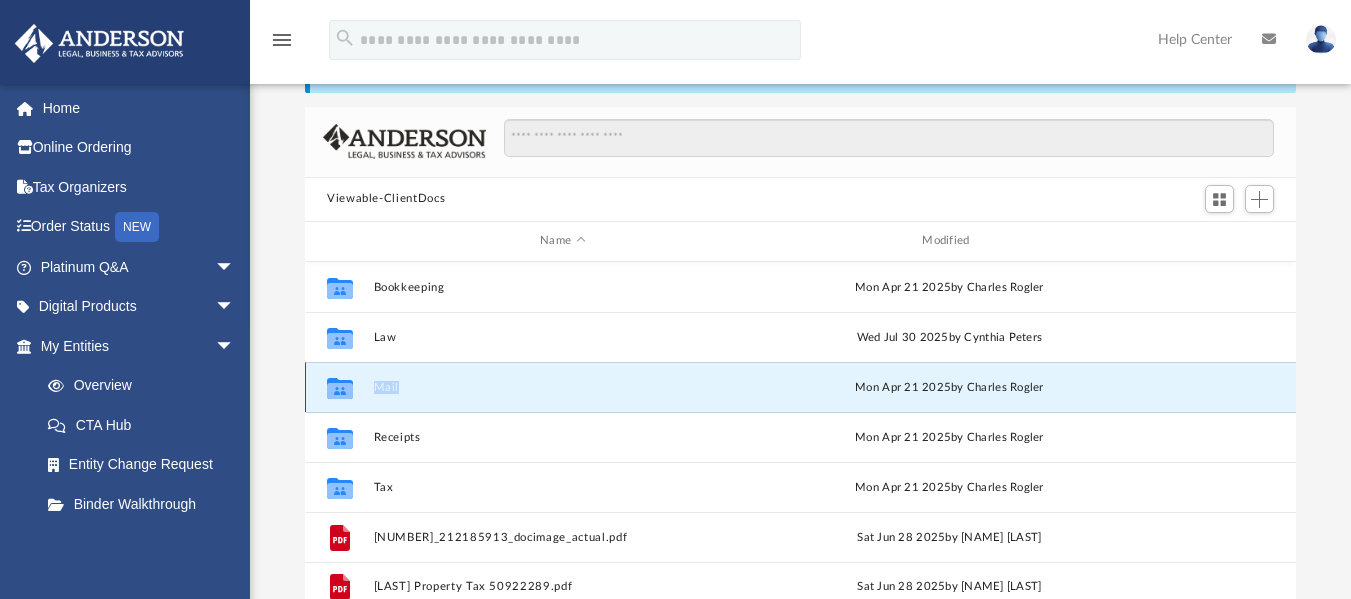 click 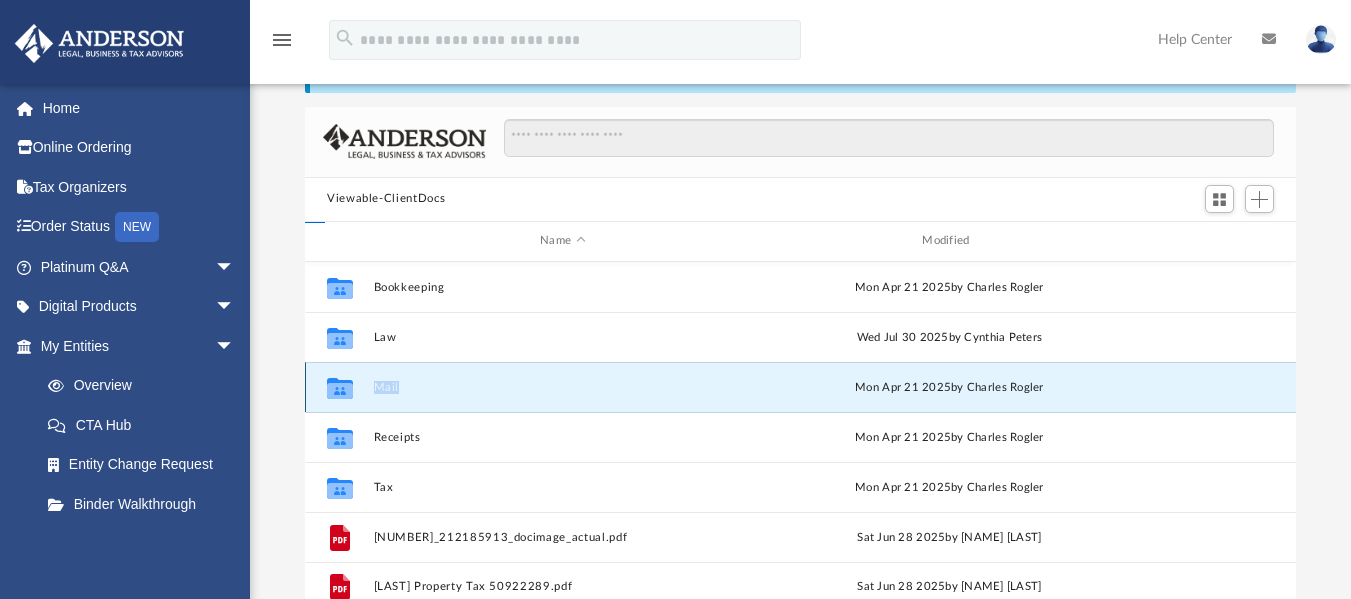 click on "Mail" at bounding box center (563, 386) 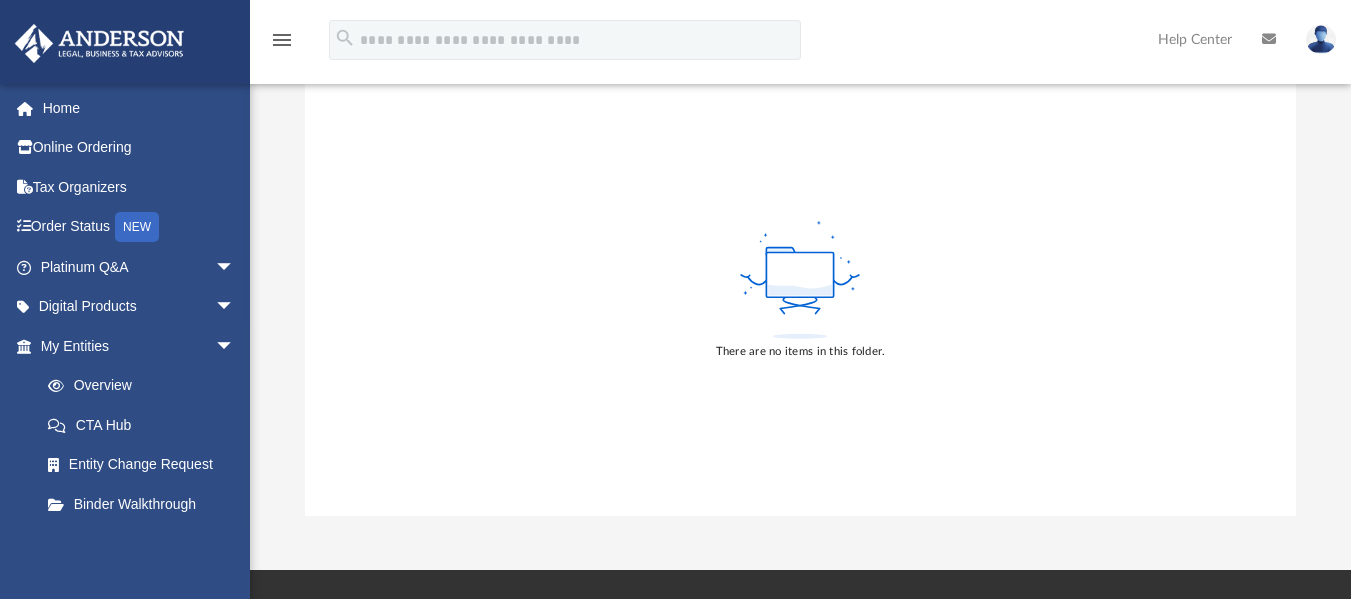 scroll, scrollTop: 280, scrollLeft: 0, axis: vertical 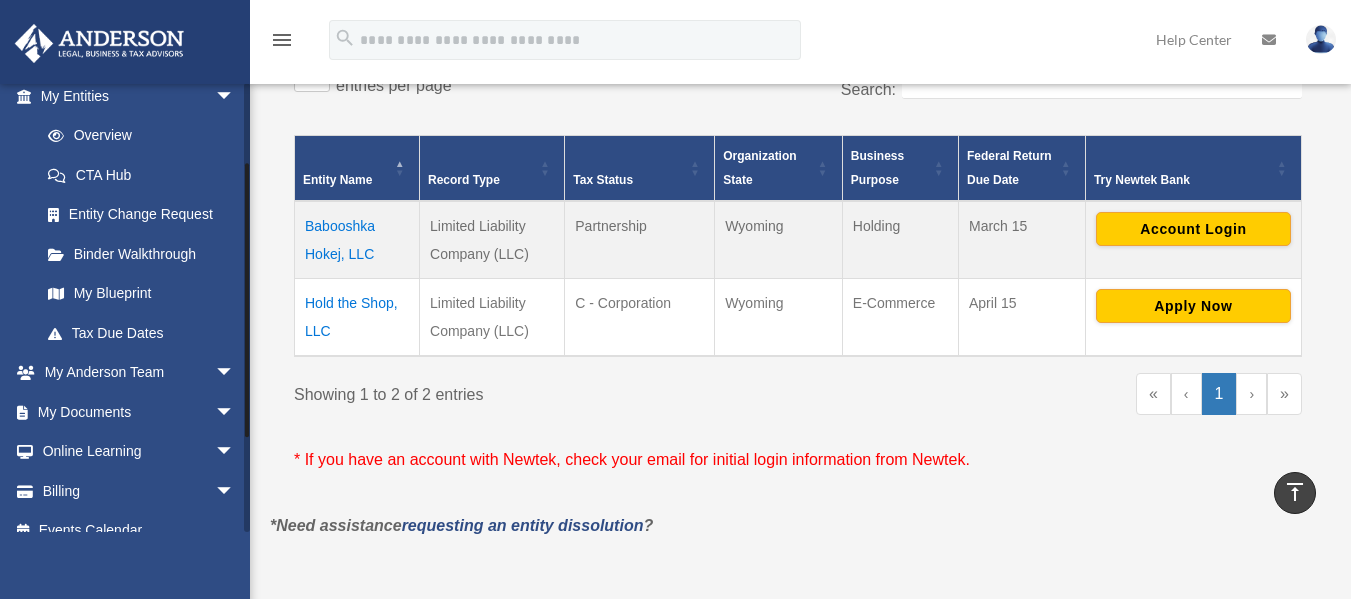 drag, startPoint x: 244, startPoint y: 188, endPoint x: 257, endPoint y: 383, distance: 195.43285 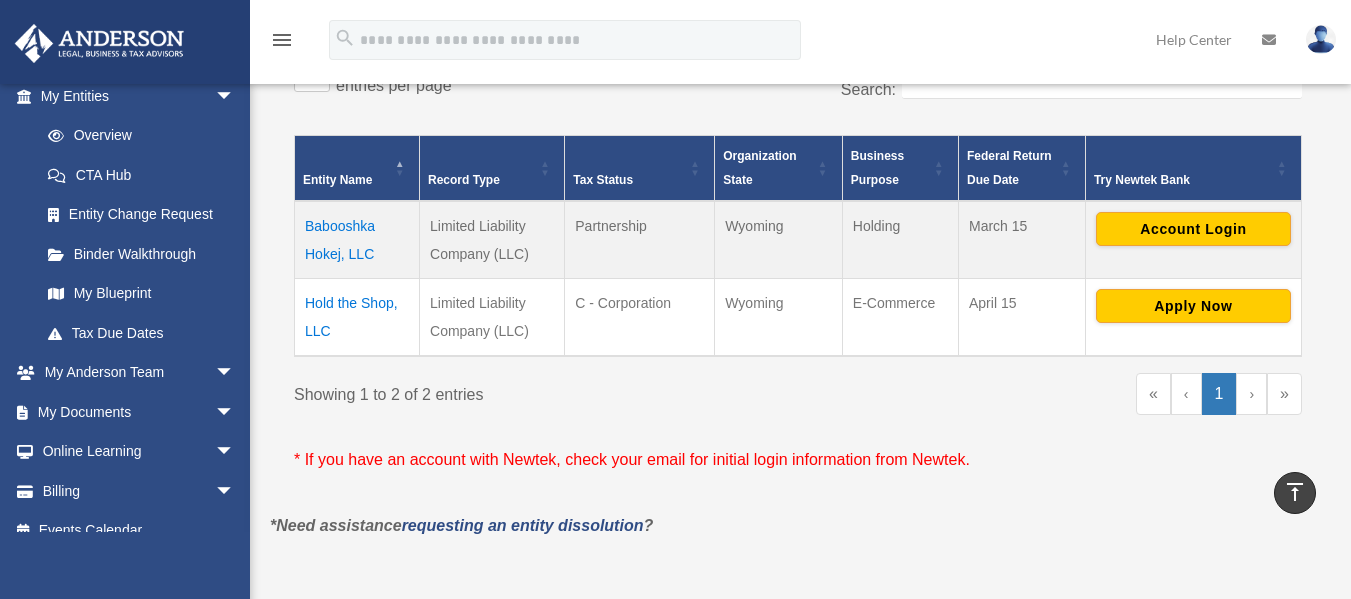 scroll, scrollTop: 254, scrollLeft: 0, axis: vertical 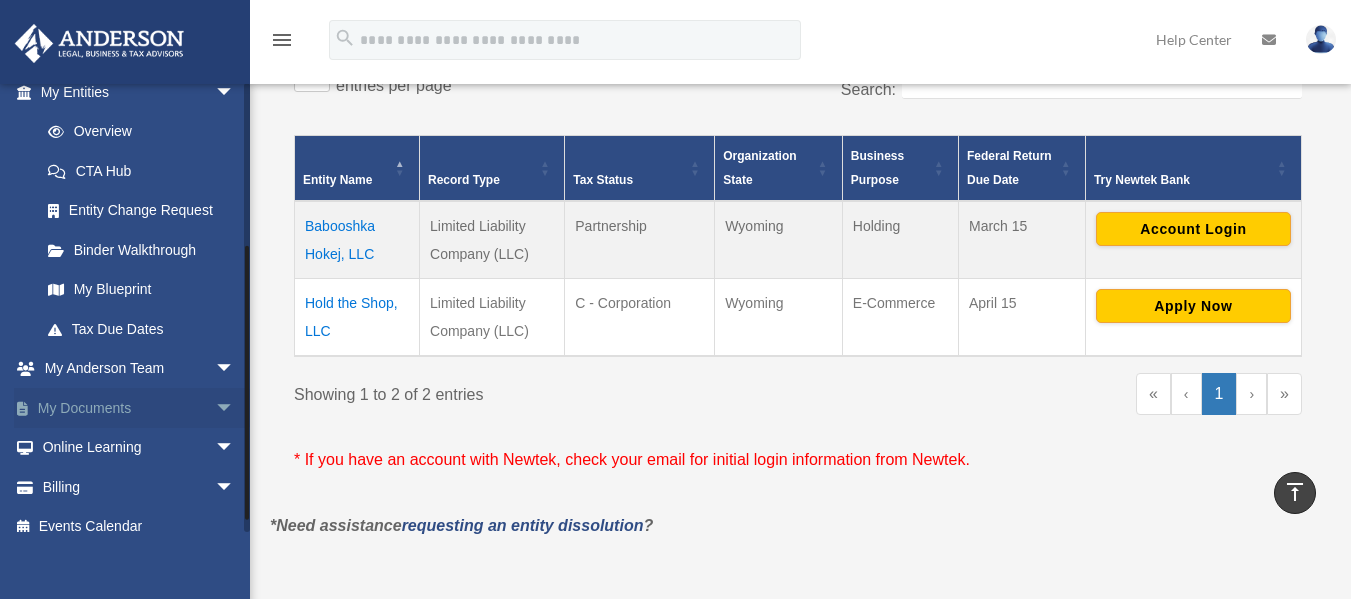 click on "arrow_drop_down" at bounding box center (235, 408) 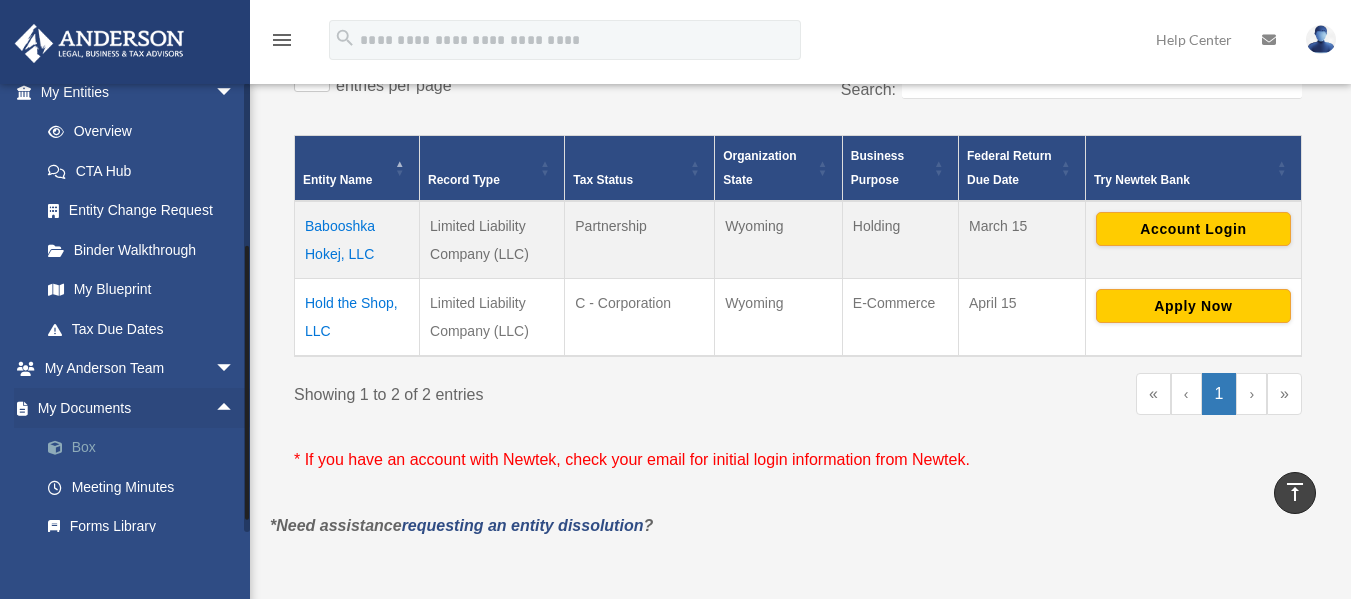 click on "Box" at bounding box center [146, 448] 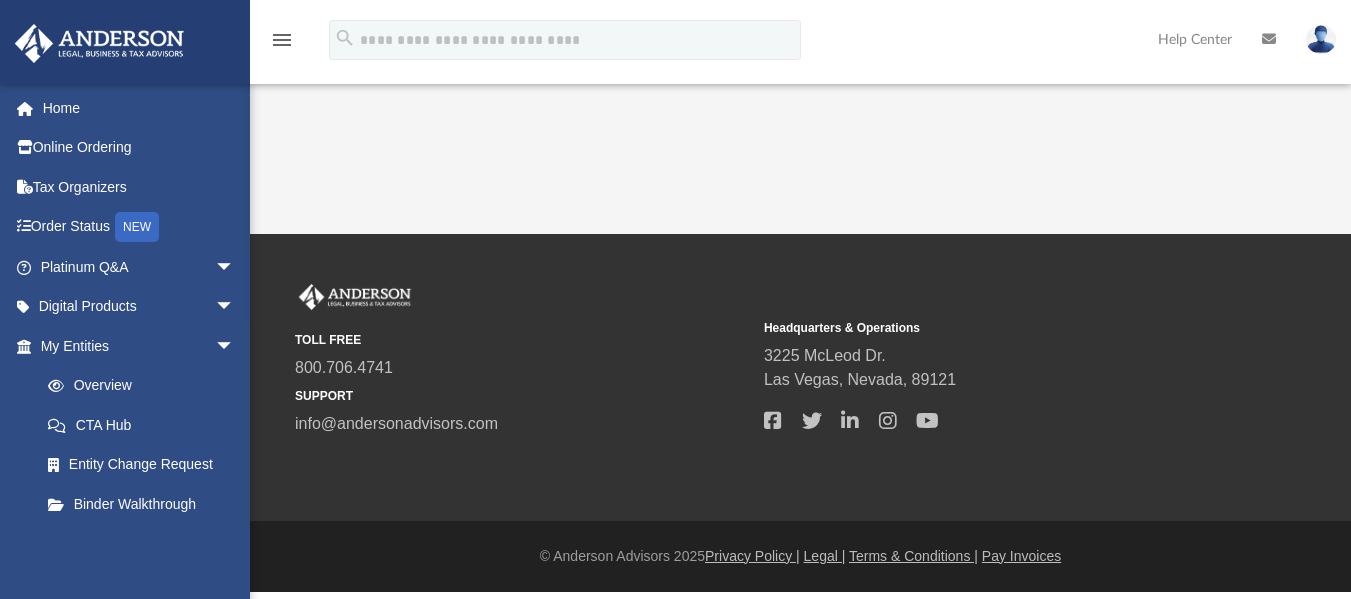 scroll, scrollTop: 0, scrollLeft: 0, axis: both 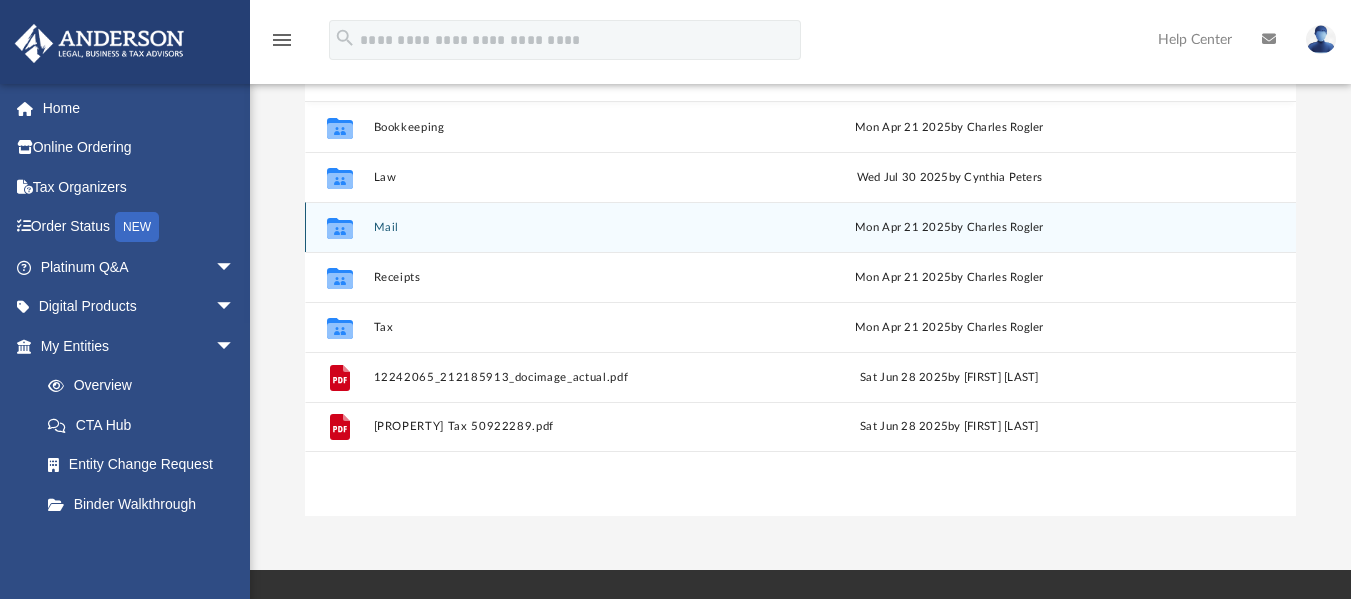 click 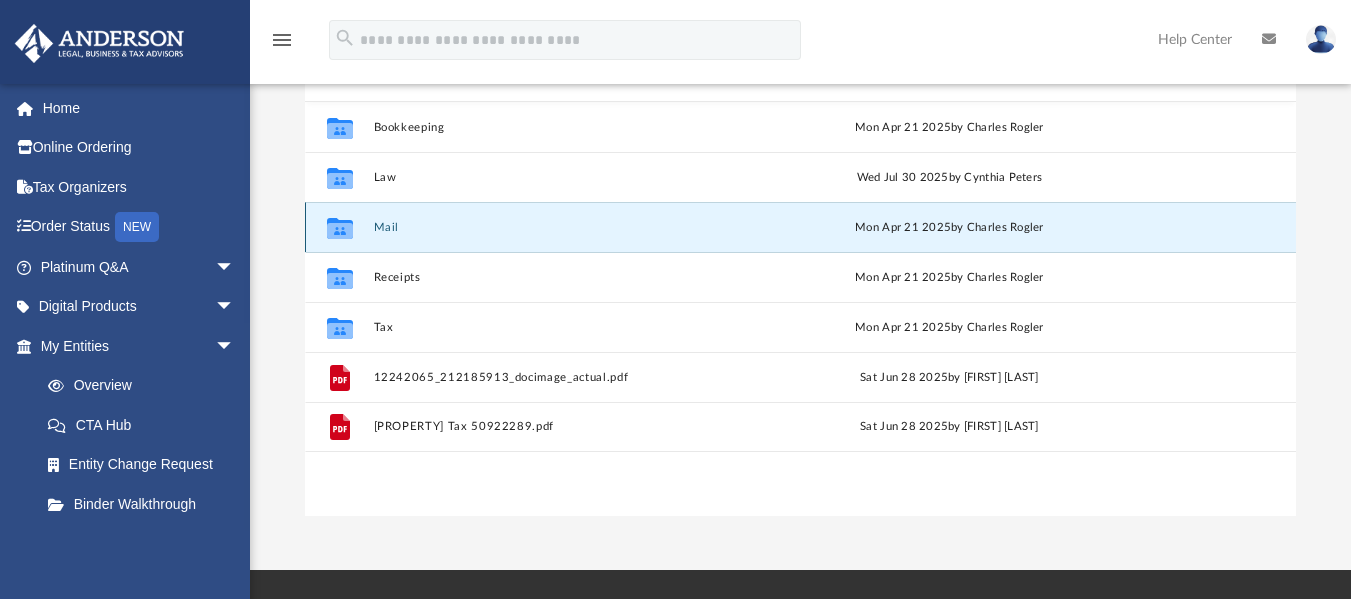 click 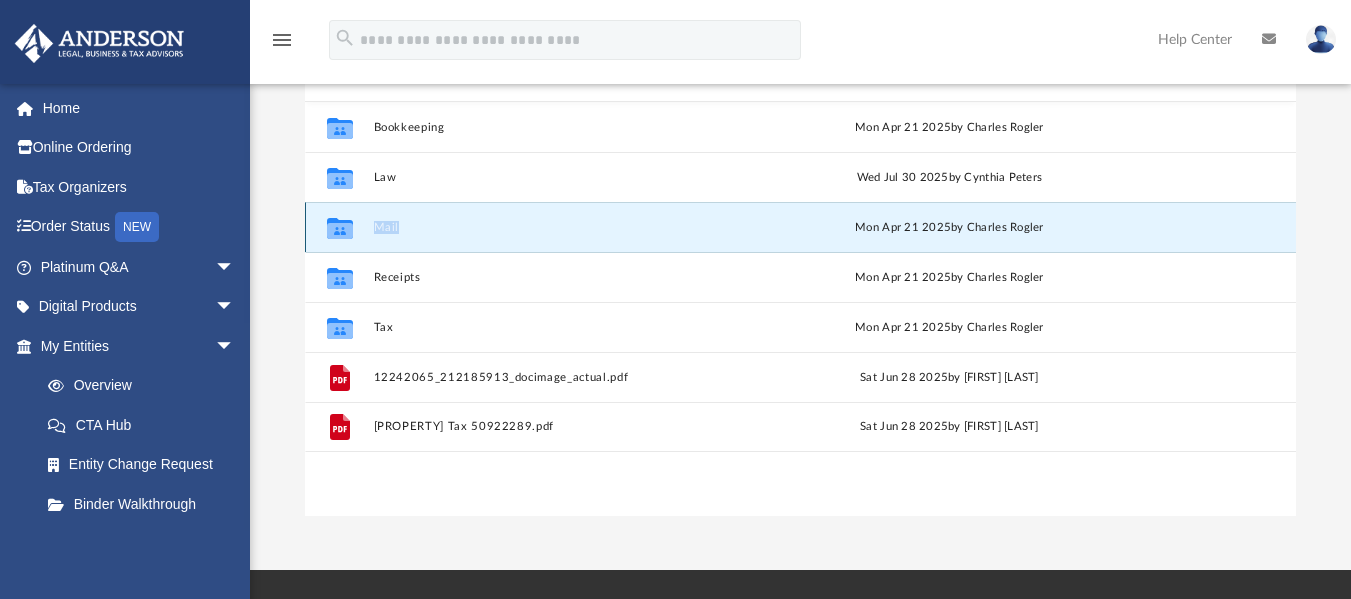 click 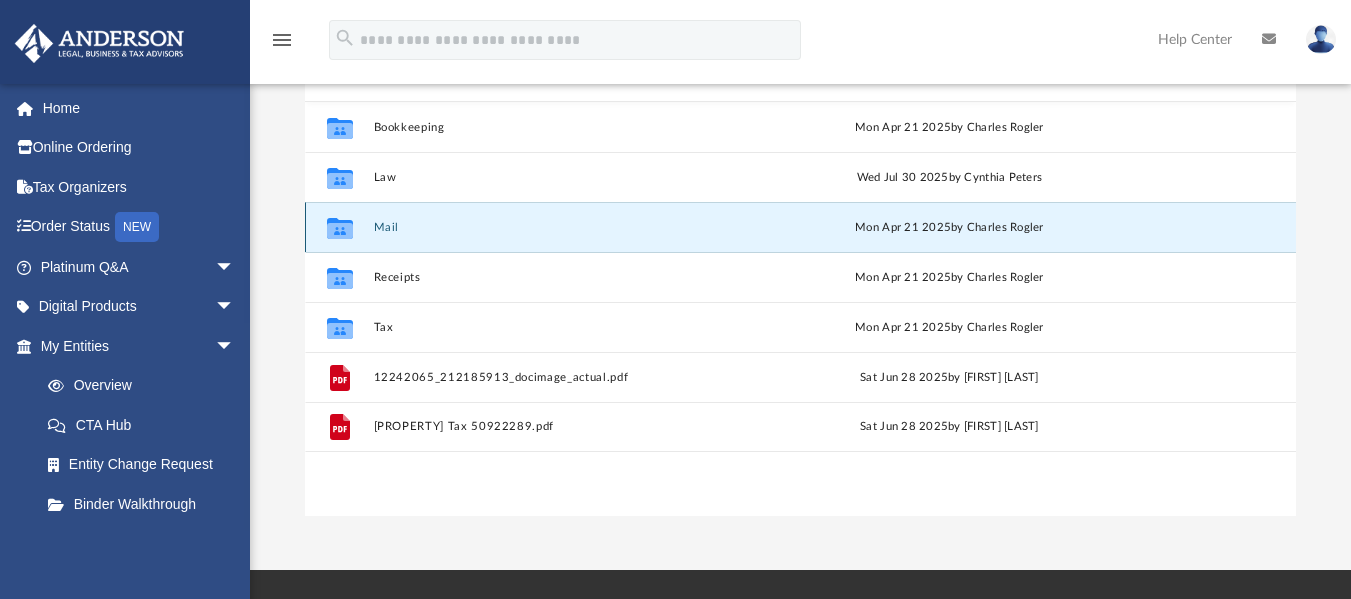 click 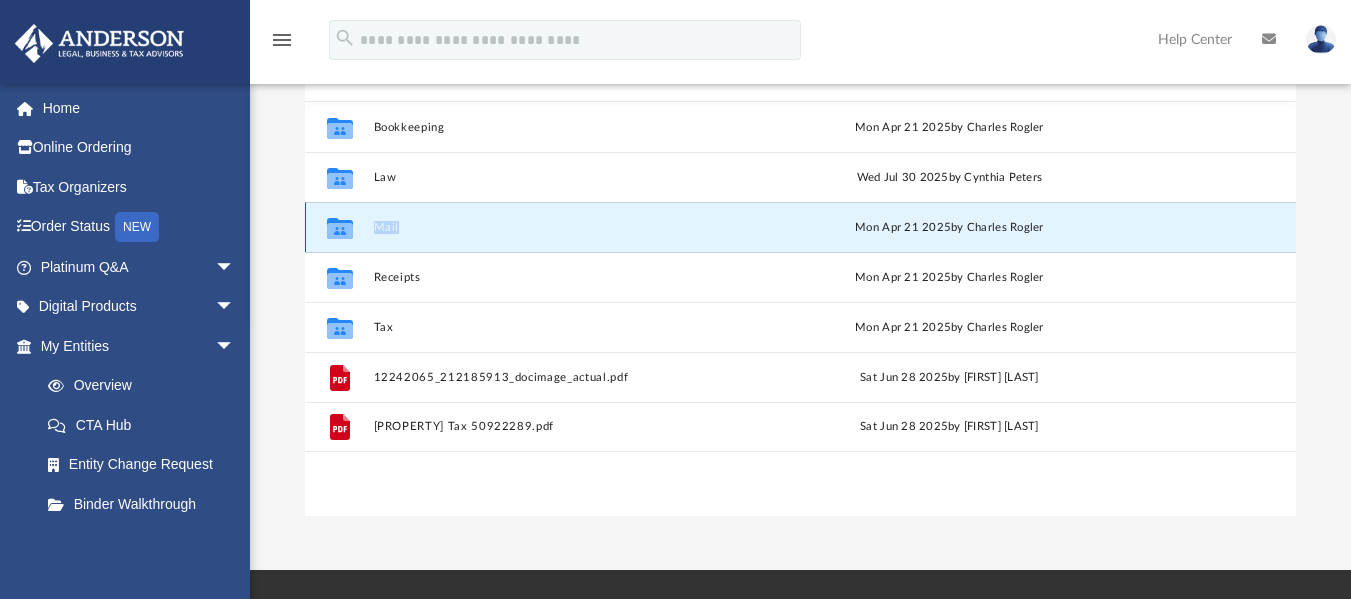 click 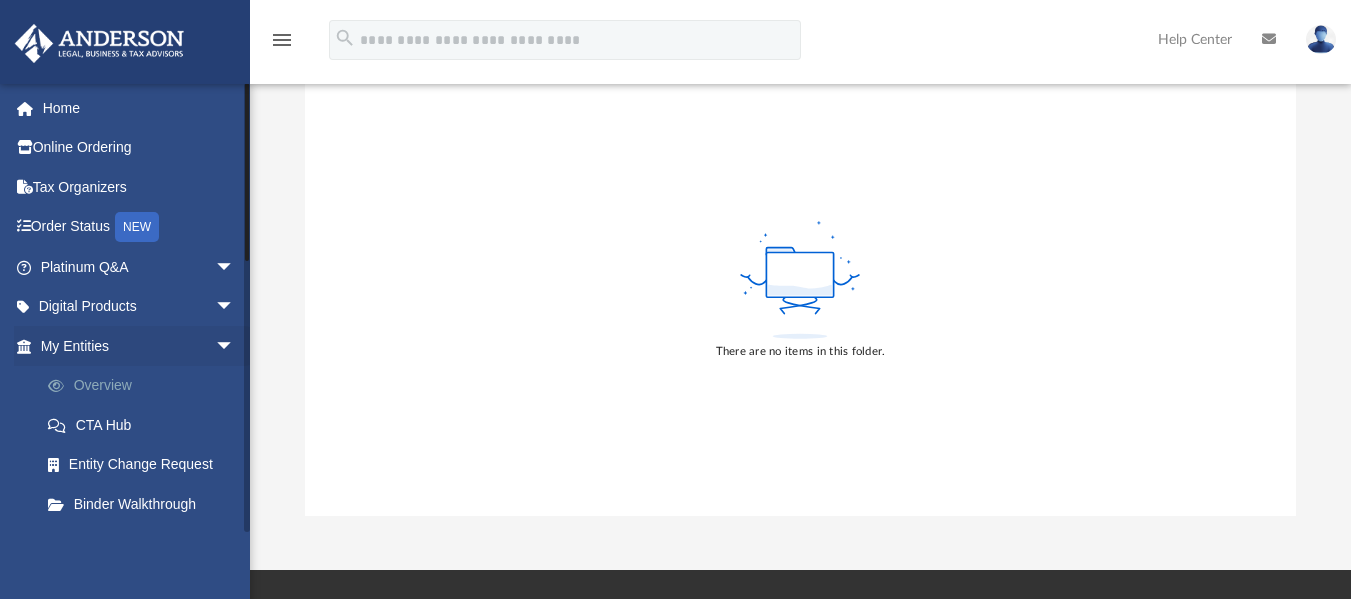 click on "Overview" at bounding box center [146, 386] 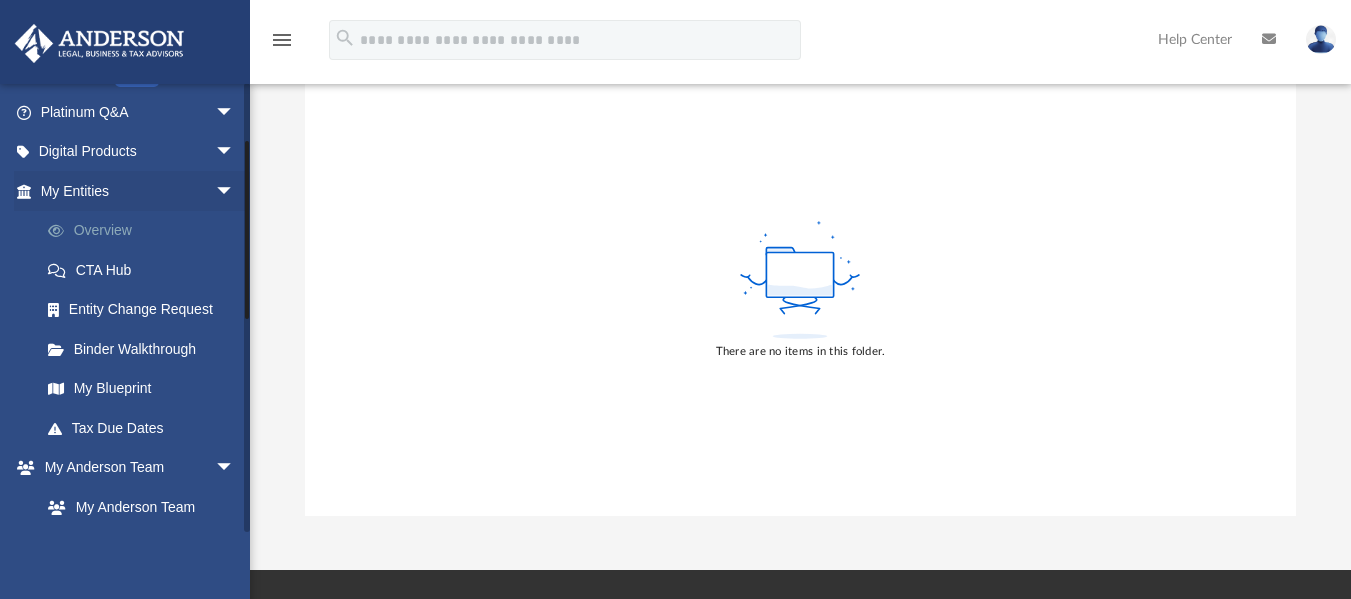 scroll, scrollTop: 160, scrollLeft: 0, axis: vertical 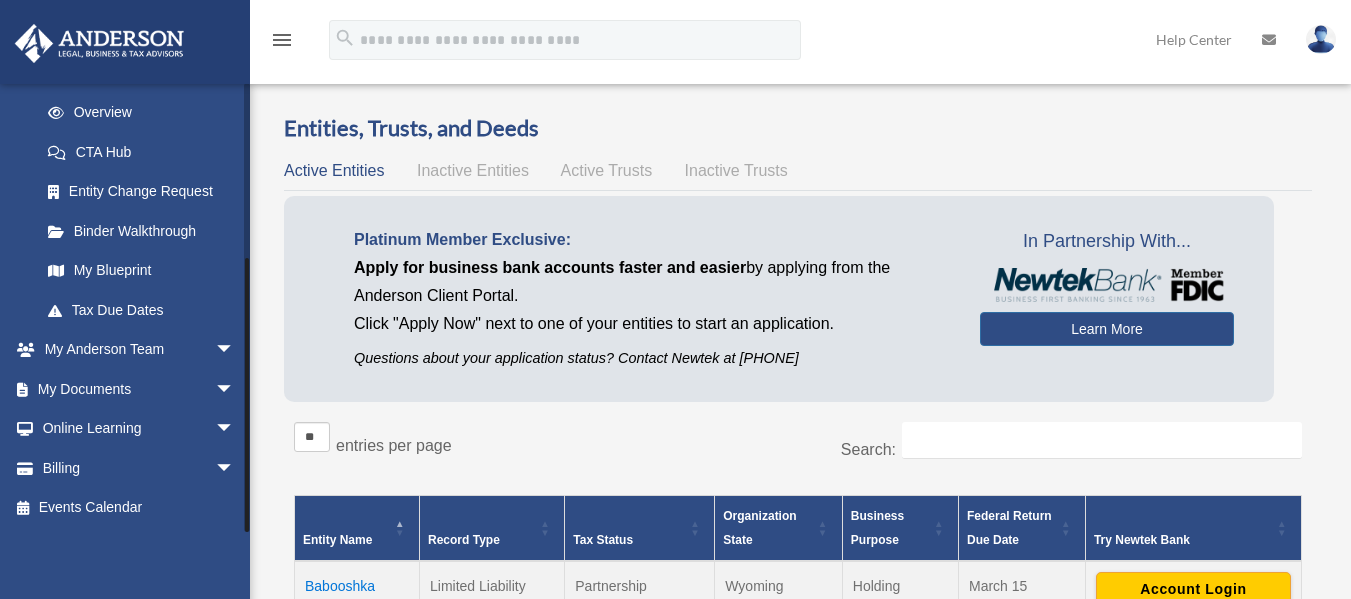 drag, startPoint x: 247, startPoint y: 215, endPoint x: 266, endPoint y: 396, distance: 181.9945 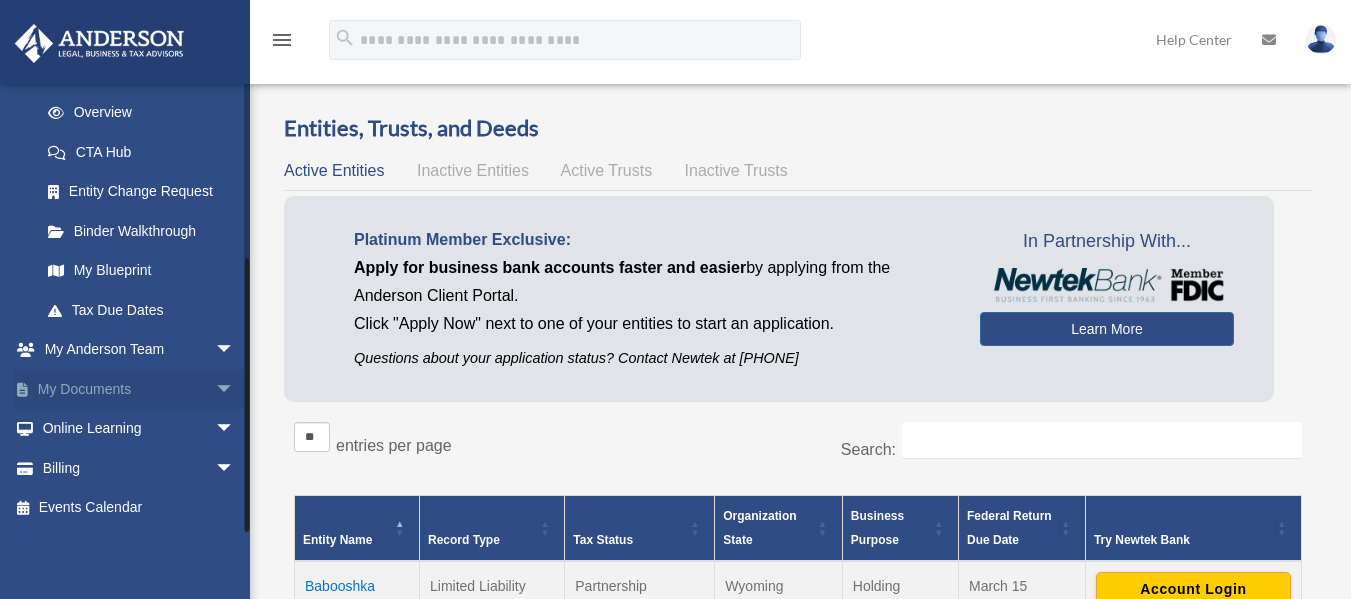 click on "arrow_drop_down" at bounding box center (235, 389) 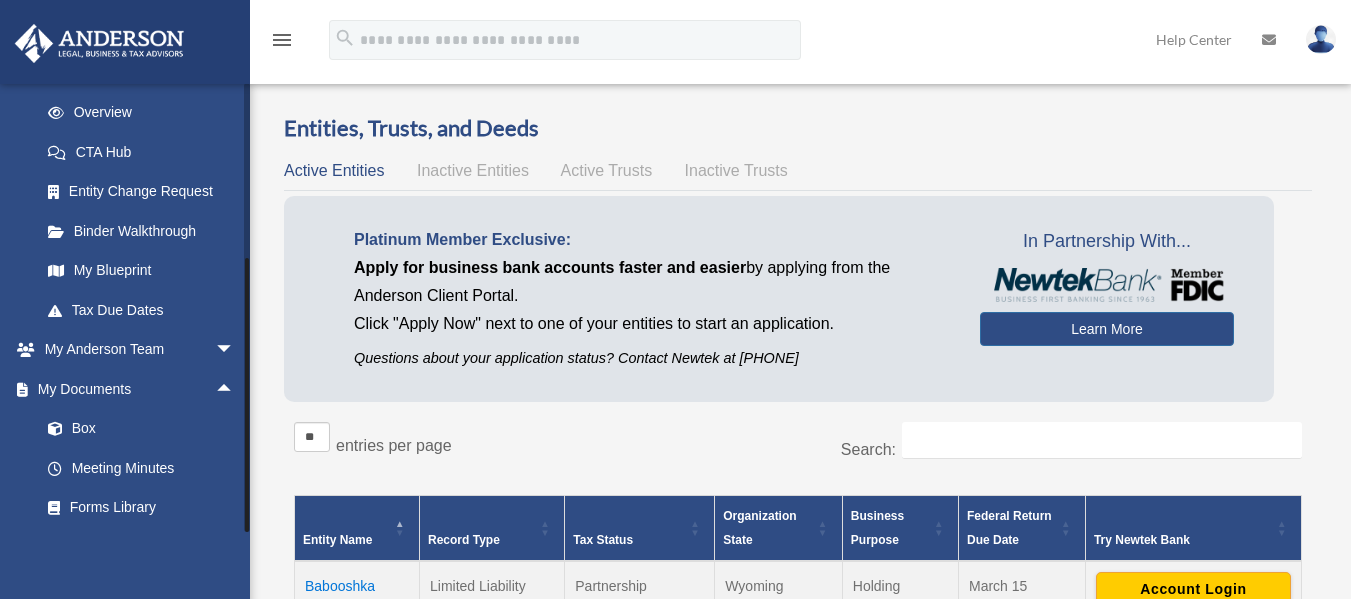 scroll, scrollTop: 431, scrollLeft: 0, axis: vertical 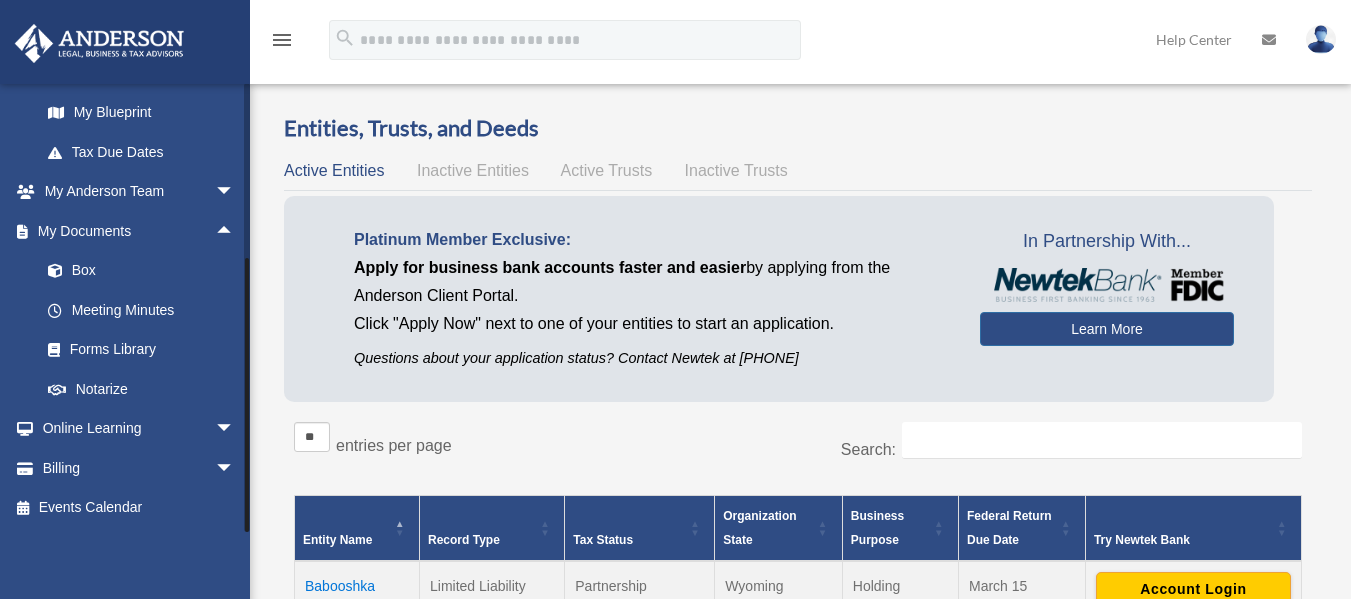 drag, startPoint x: 246, startPoint y: 414, endPoint x: 254, endPoint y: 513, distance: 99.32271 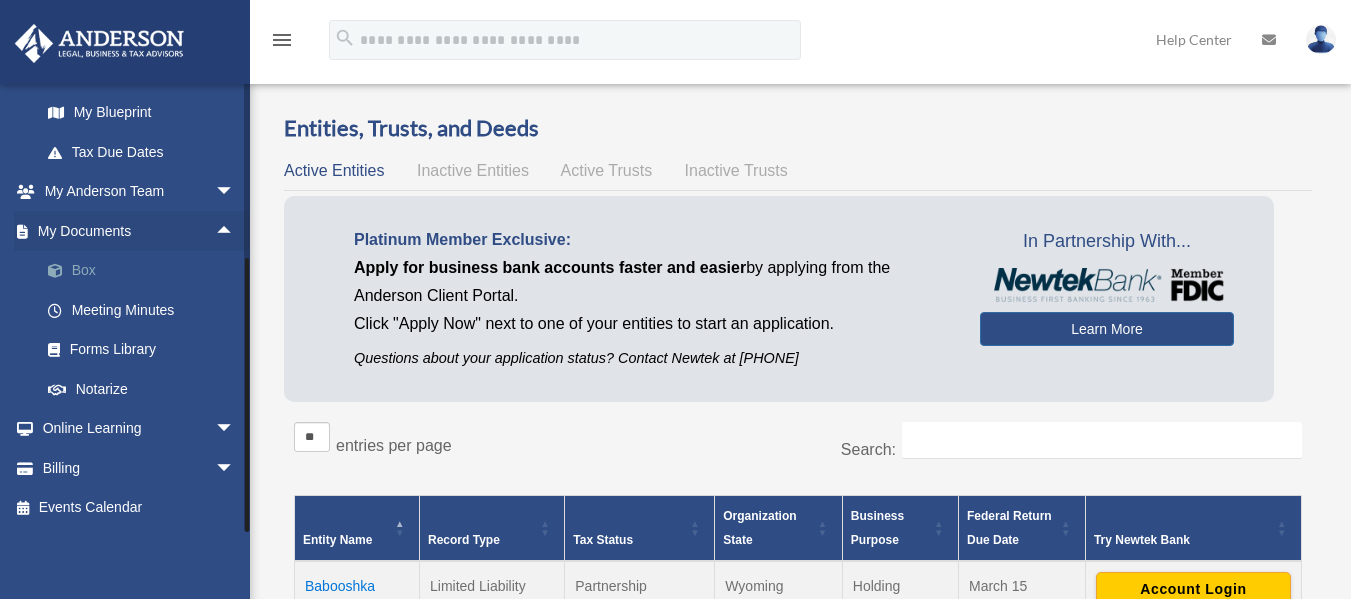 click on "Box" at bounding box center (146, 271) 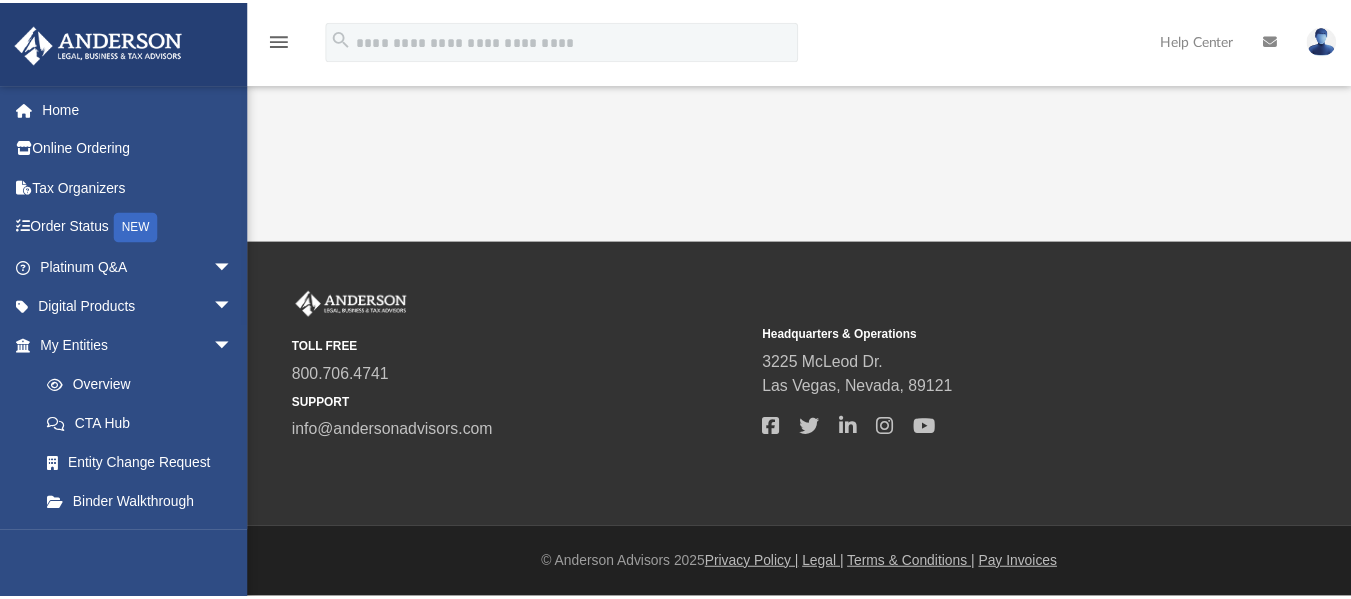 scroll, scrollTop: 0, scrollLeft: 0, axis: both 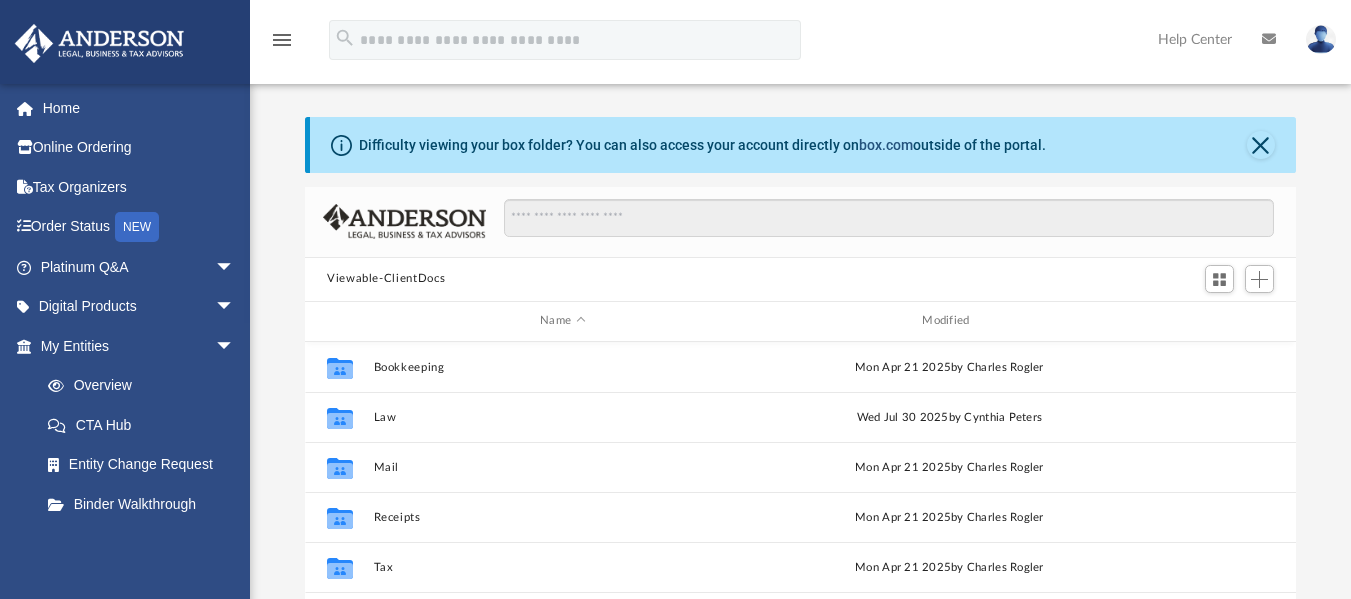click on "box.com" 